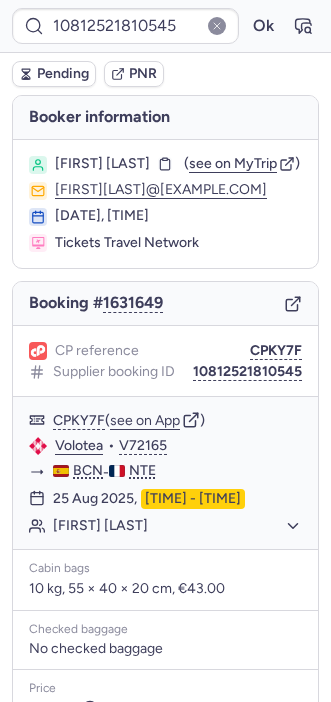 scroll, scrollTop: 0, scrollLeft: 0, axis: both 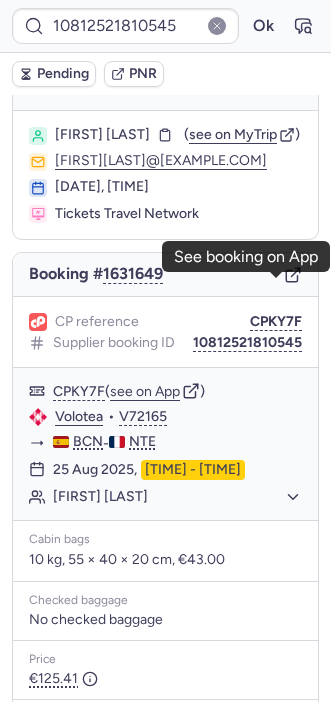 click 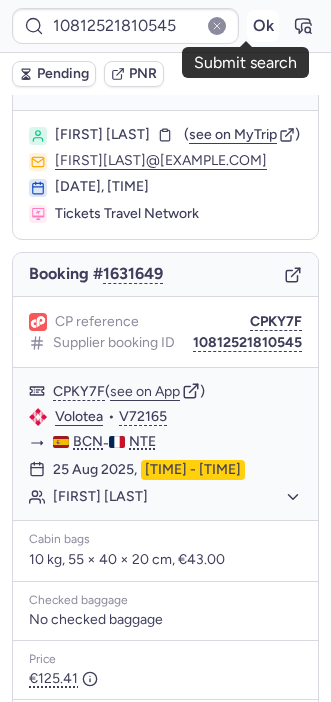 click on "Ok" at bounding box center (263, 26) 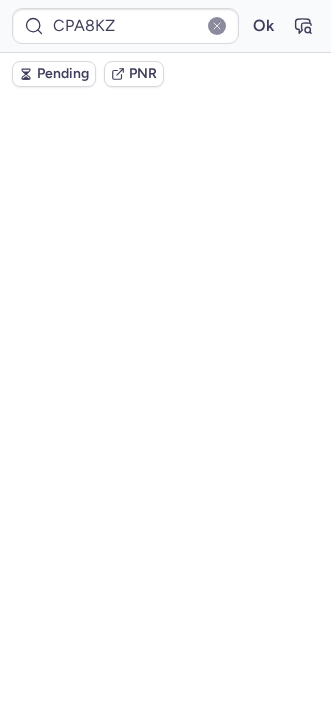scroll, scrollTop: 80, scrollLeft: 0, axis: vertical 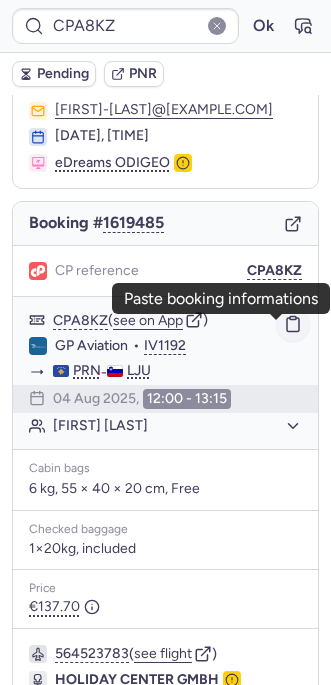 click 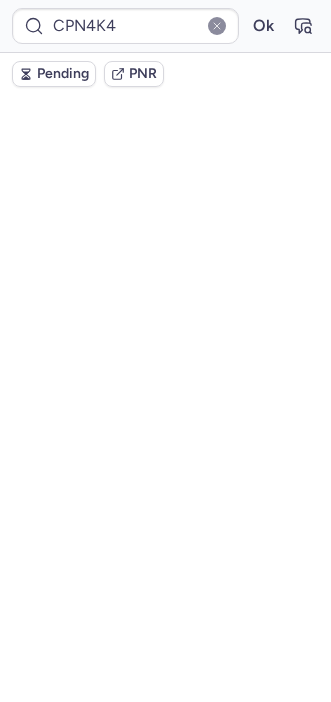 scroll, scrollTop: 120, scrollLeft: 0, axis: vertical 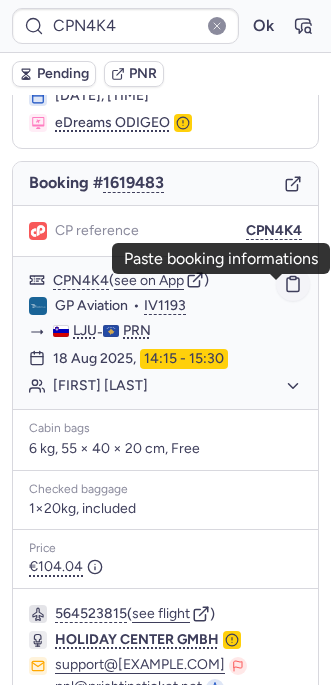 click 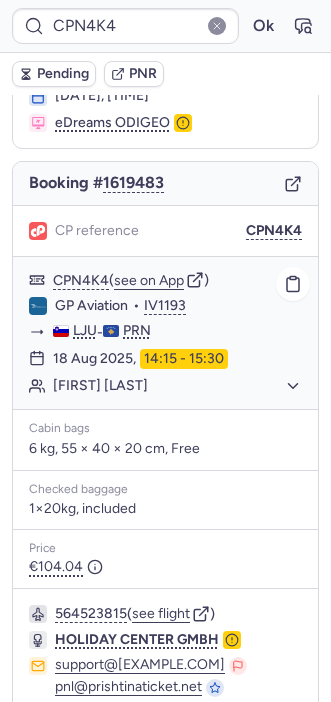 type on "10812517410522" 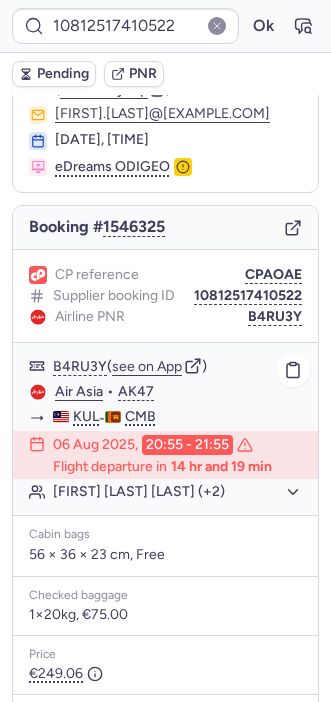 scroll, scrollTop: 89, scrollLeft: 0, axis: vertical 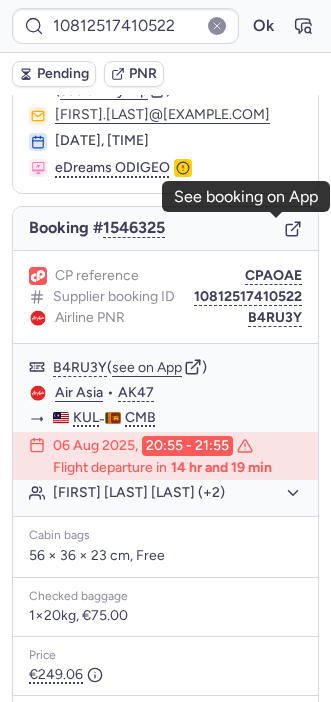 click 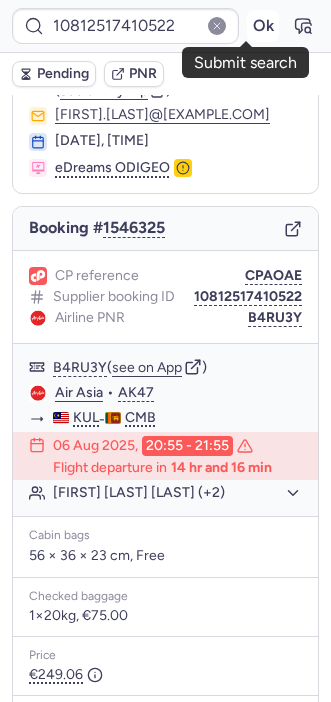 click on "Ok" at bounding box center [263, 26] 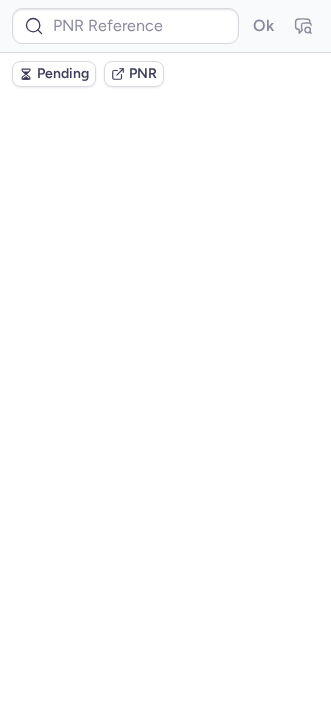 scroll, scrollTop: 0, scrollLeft: 0, axis: both 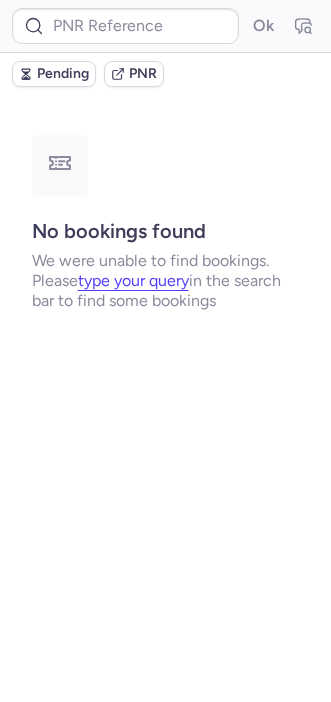 type on "CPJ8DG" 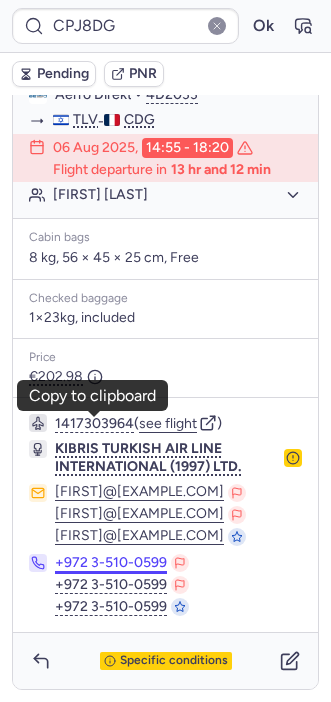 scroll, scrollTop: 342, scrollLeft: 0, axis: vertical 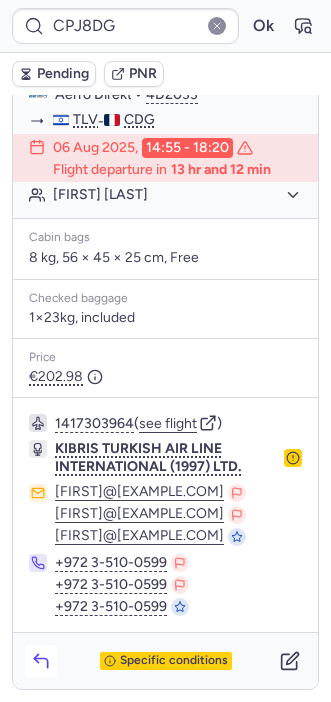 click 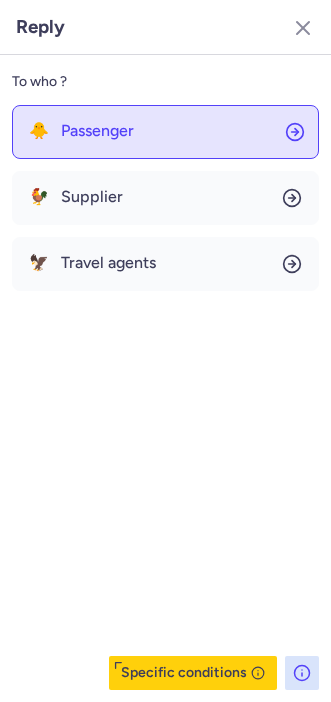 click on "🐥 Passenger" 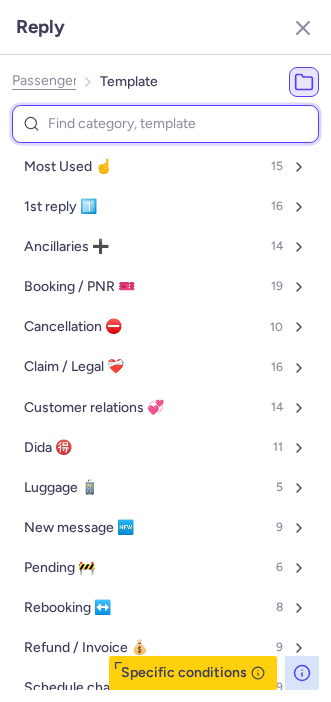 type on "v" 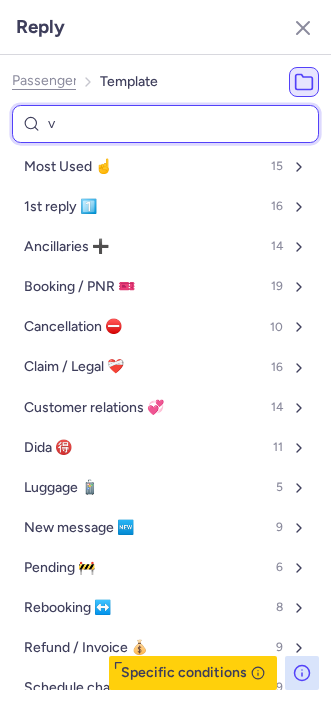 select on "en" 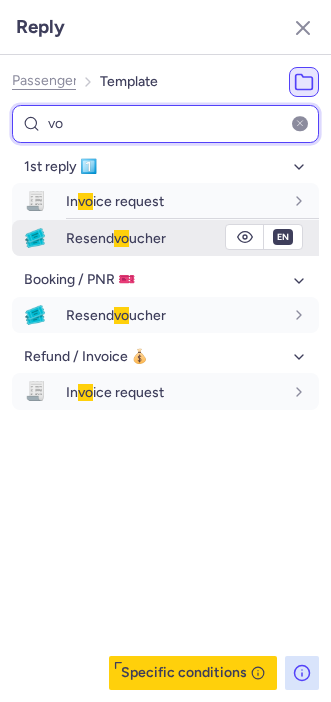type on "vo" 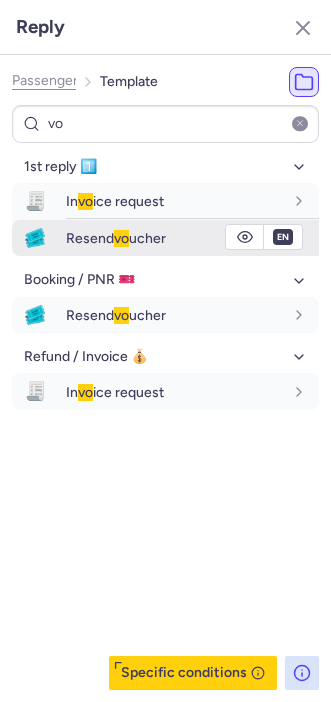 click on "Resend  vo ucher" at bounding box center (192, 238) 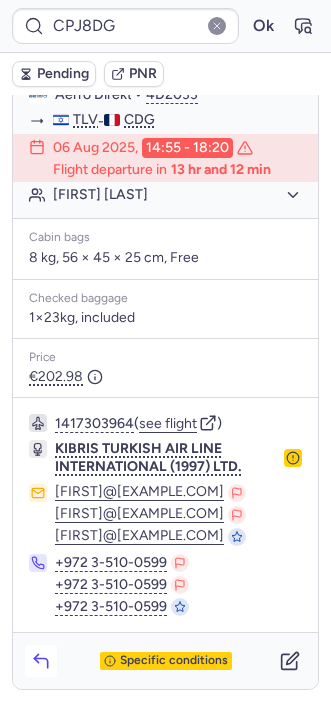 click 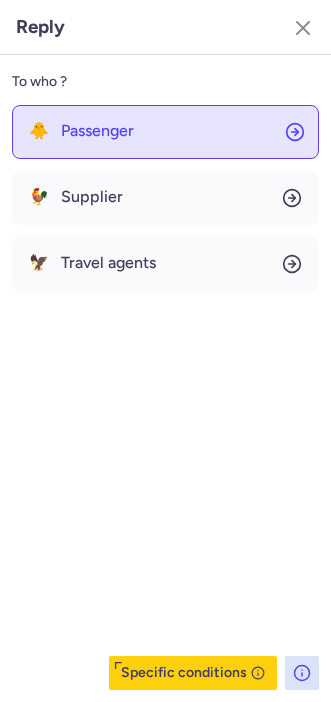 click on "🐥 Passenger" 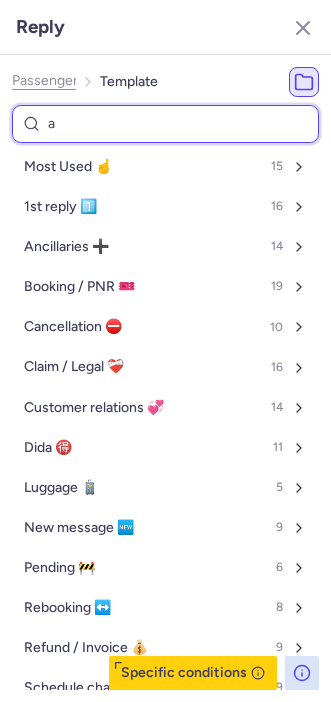 type on "ai" 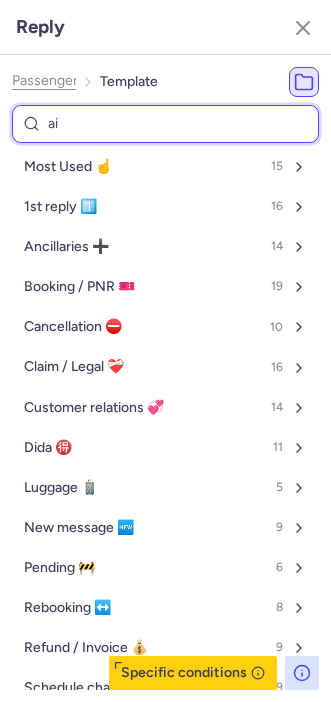 select on "en" 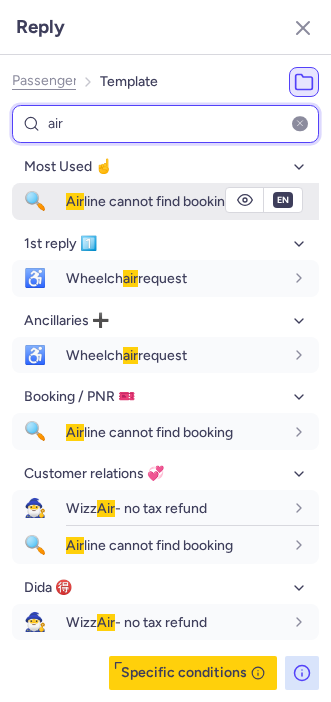 type on "air" 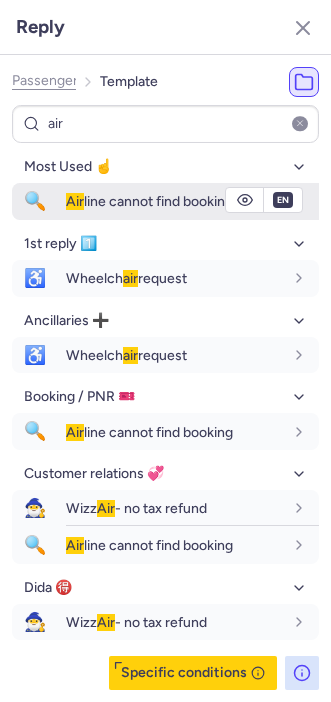 click on "🔍 Air line cannot find booking" at bounding box center (165, 201) 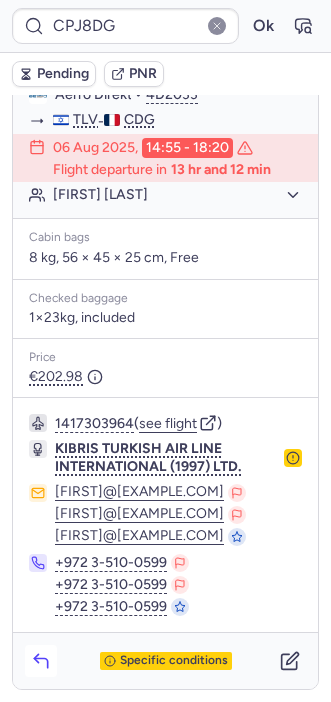click 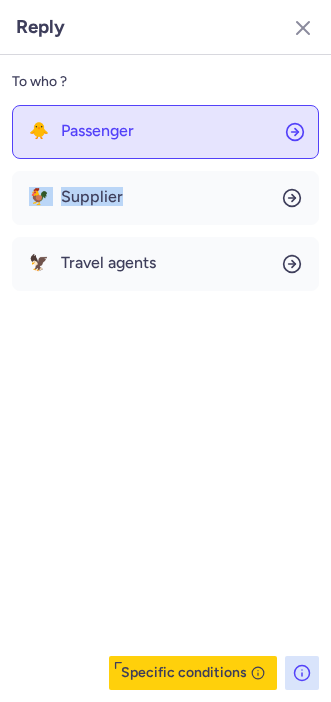 drag, startPoint x: 136, startPoint y: 160, endPoint x: 140, endPoint y: 129, distance: 31.257 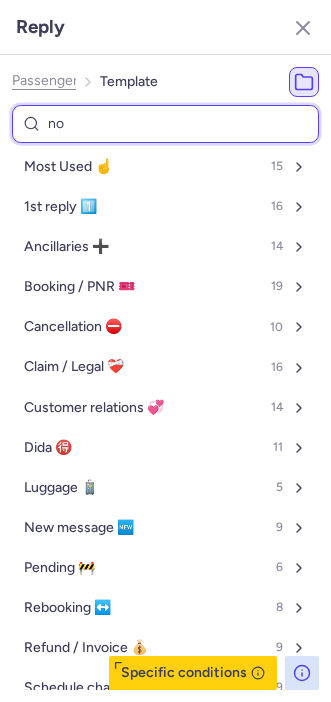 type on "non" 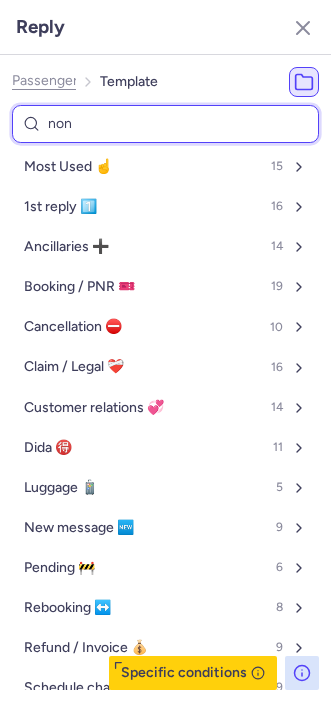 select on "en" 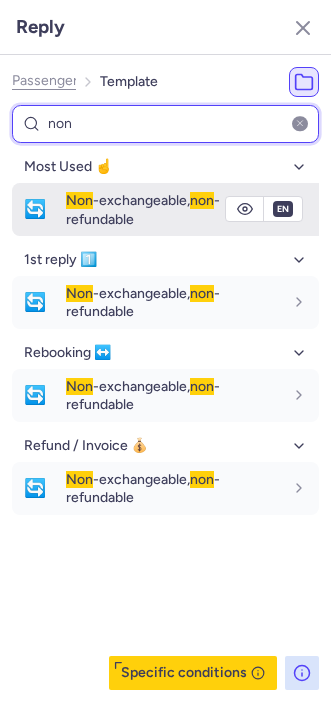 type on "non" 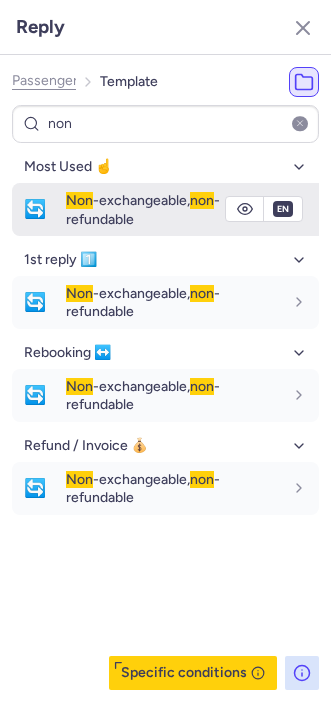click on "Non -exchangeable,  non -refundable" at bounding box center [143, 209] 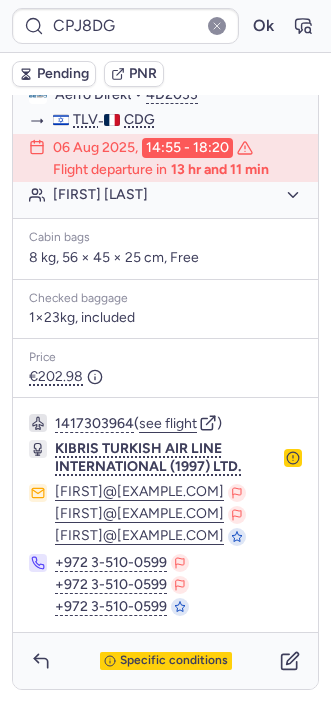 type on "CPTGVF" 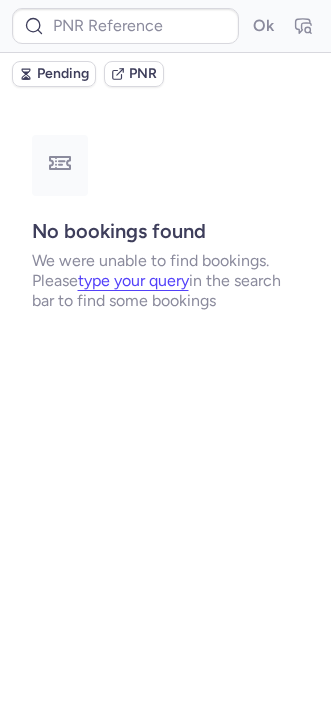 scroll, scrollTop: 0, scrollLeft: 0, axis: both 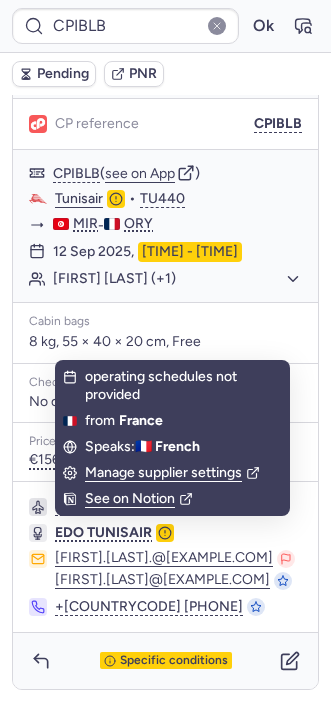 click on "Specific conditions" at bounding box center (174, 661) 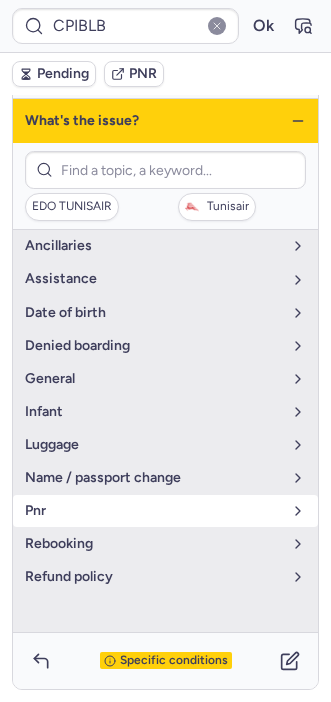 click on "pnr" at bounding box center (153, 511) 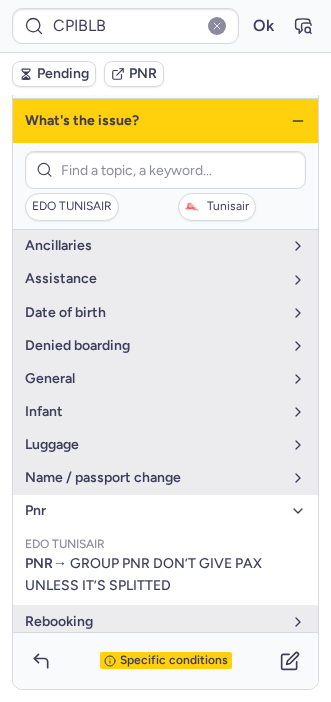 click on "Specific conditions" at bounding box center (174, 661) 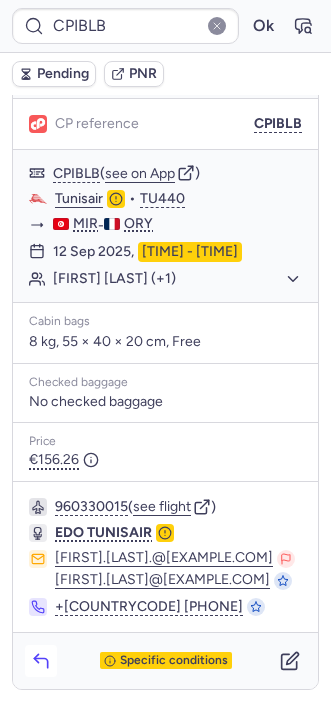 click at bounding box center (41, 661) 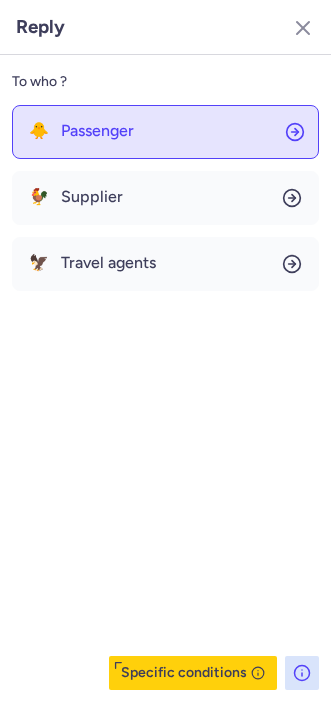 click on "🐥 Passenger" 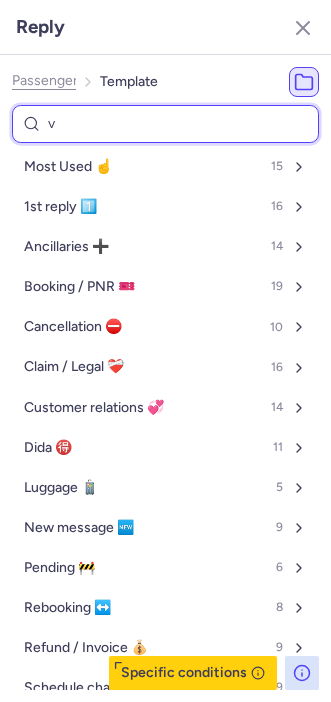 type on "vo" 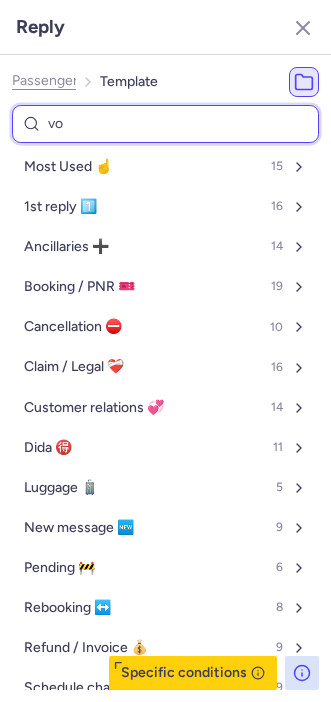 select on "en" 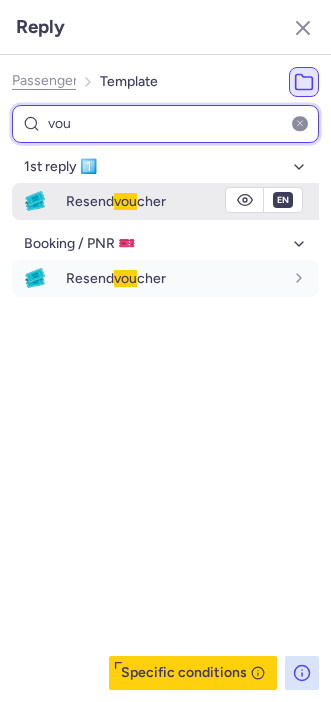 type on "vou" 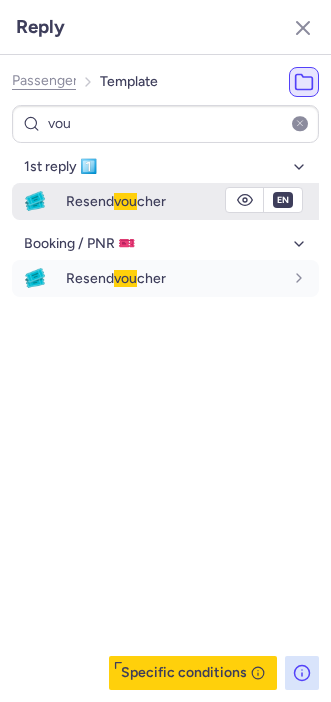 click on "Resend  vou cher" at bounding box center (116, 201) 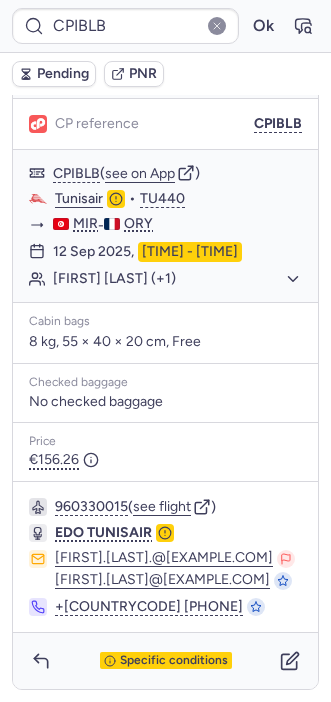 type on "CP4MEC" 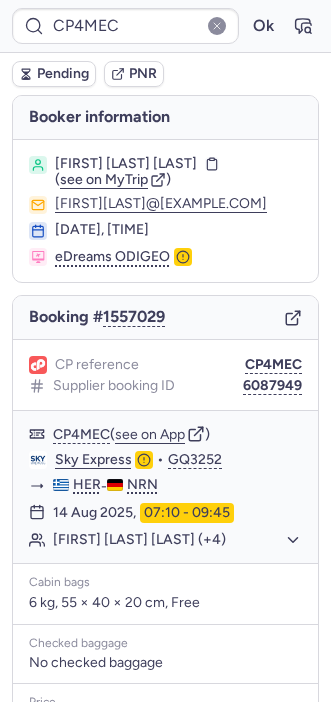 scroll, scrollTop: 298, scrollLeft: 0, axis: vertical 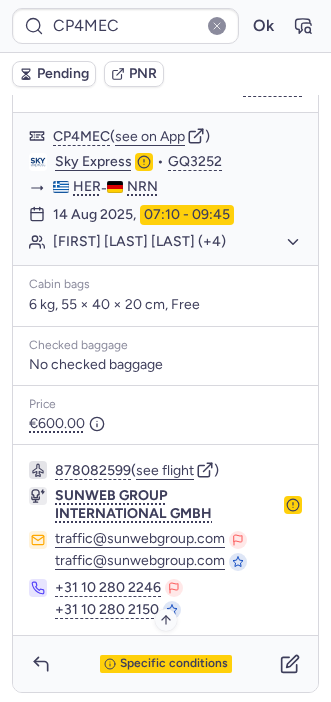 click on "Specific conditions" at bounding box center (174, 664) 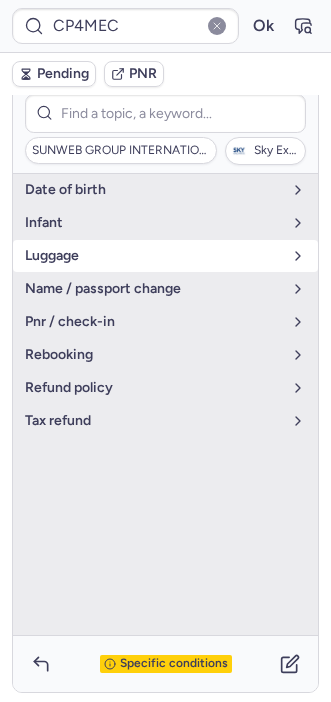 click on "luggage" at bounding box center [165, 256] 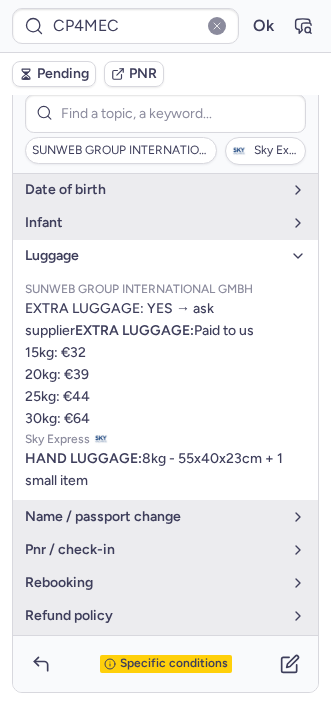 click on "luggage" at bounding box center (153, 256) 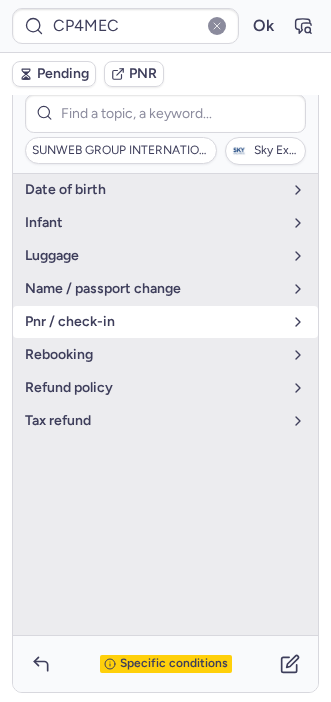 click on "pnr / check-in" at bounding box center (165, 322) 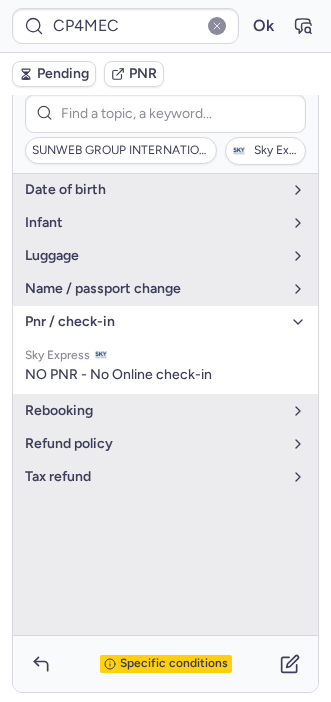 click on "pnr / check-in" at bounding box center (153, 322) 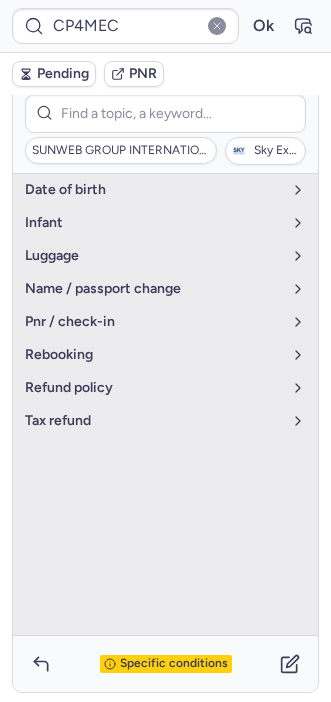 click on "Specific conditions" at bounding box center [174, 664] 